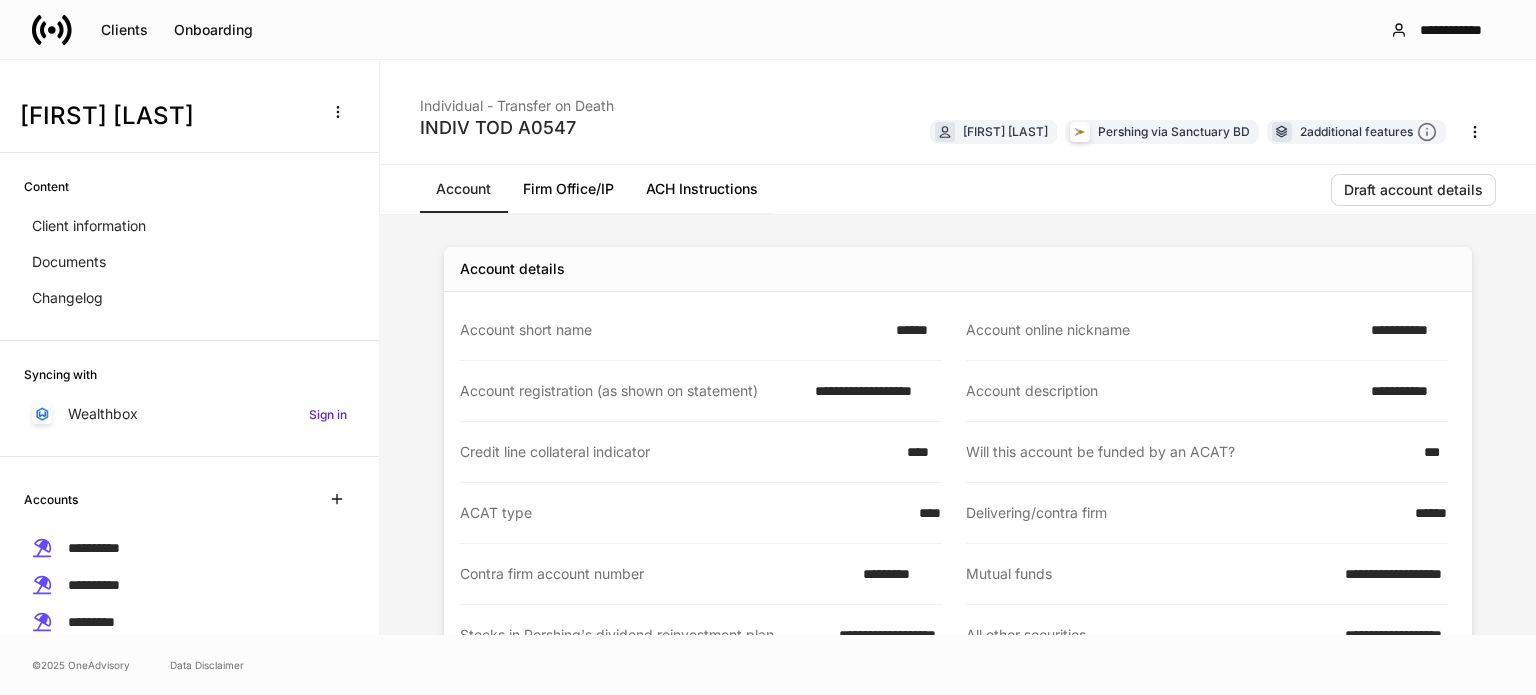 scroll, scrollTop: 0, scrollLeft: 0, axis: both 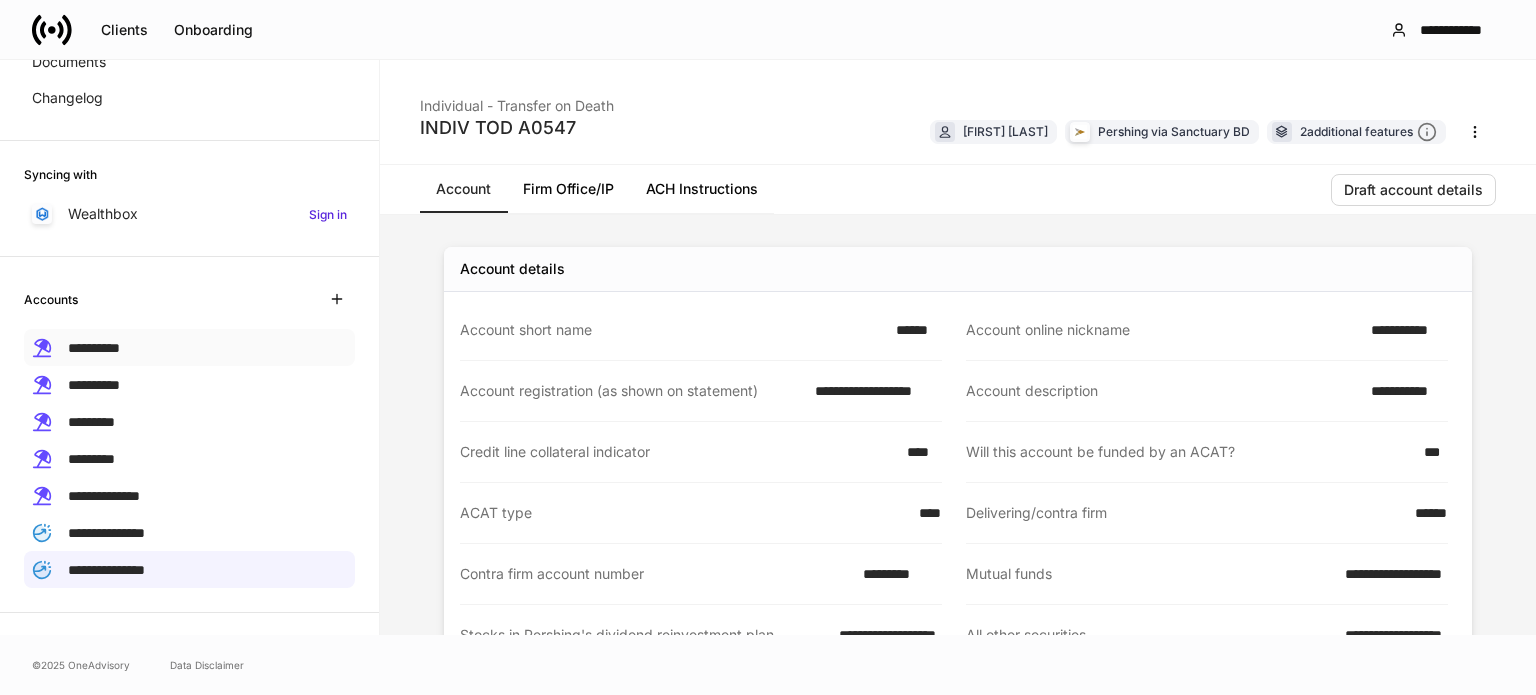 click on "**********" at bounding box center [189, 347] 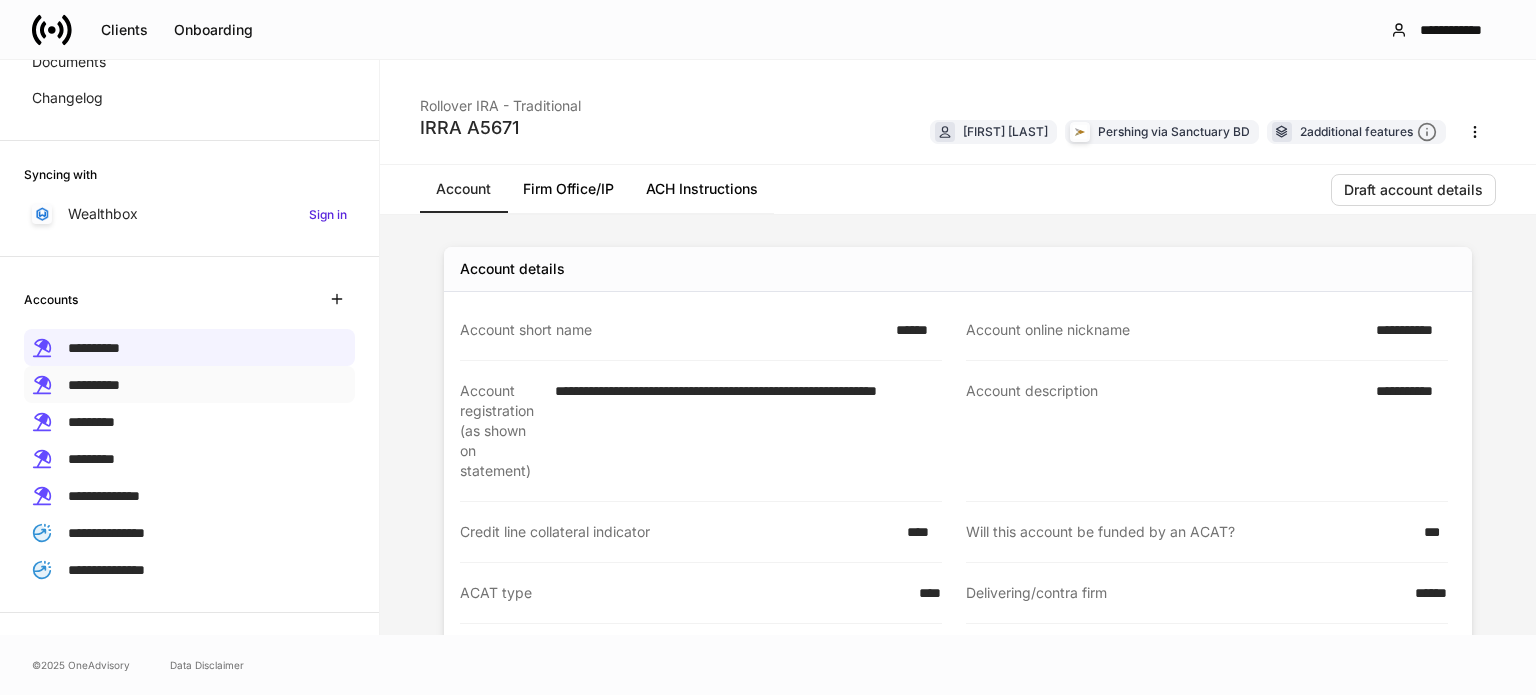 click on "**********" at bounding box center (189, 384) 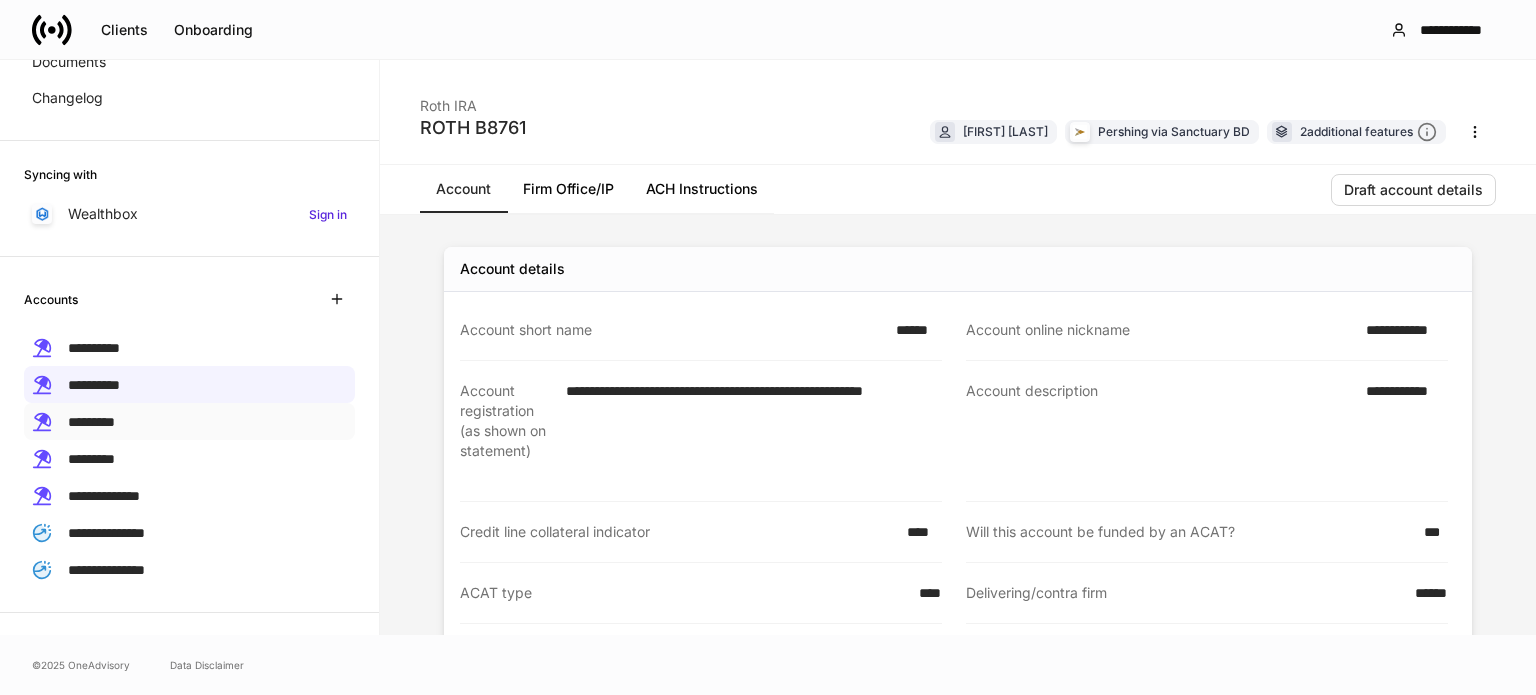 click on "*********" at bounding box center (91, 422) 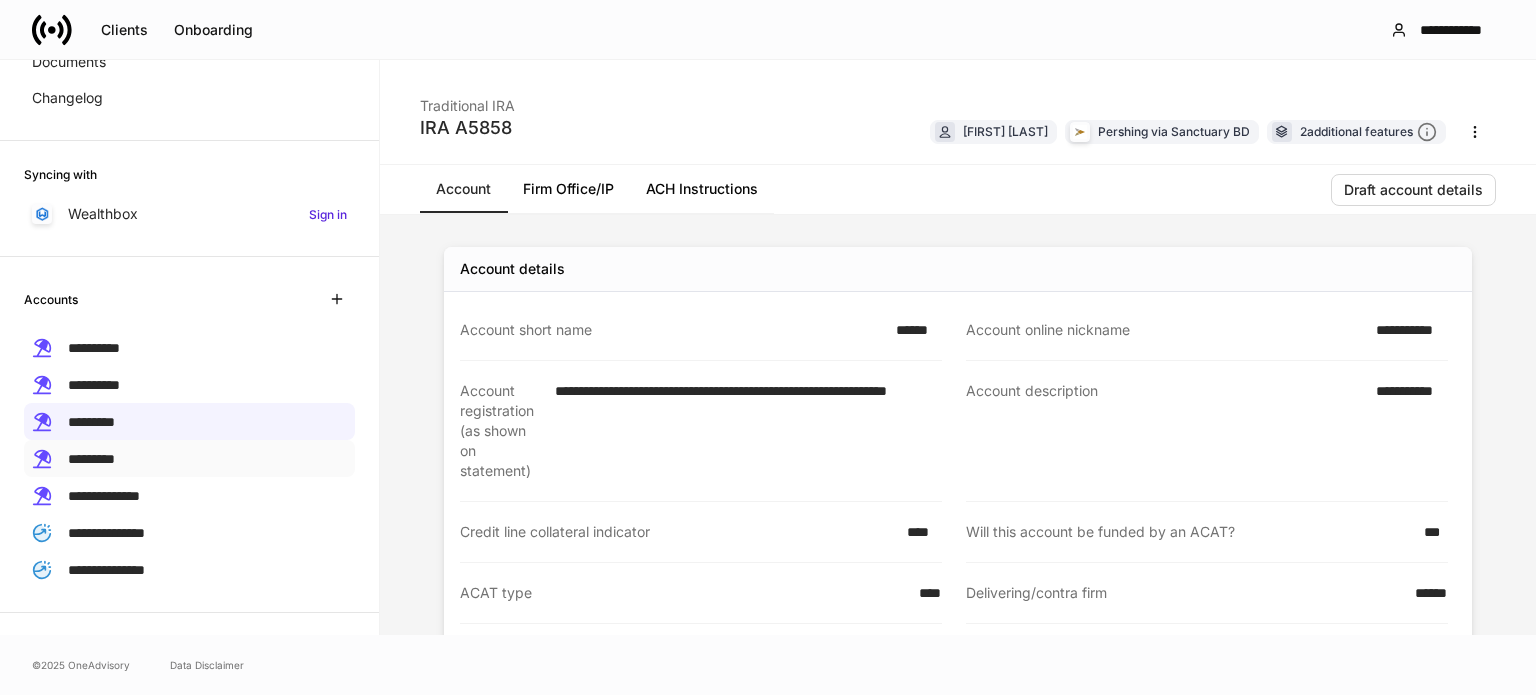 click on "*********" at bounding box center [91, 459] 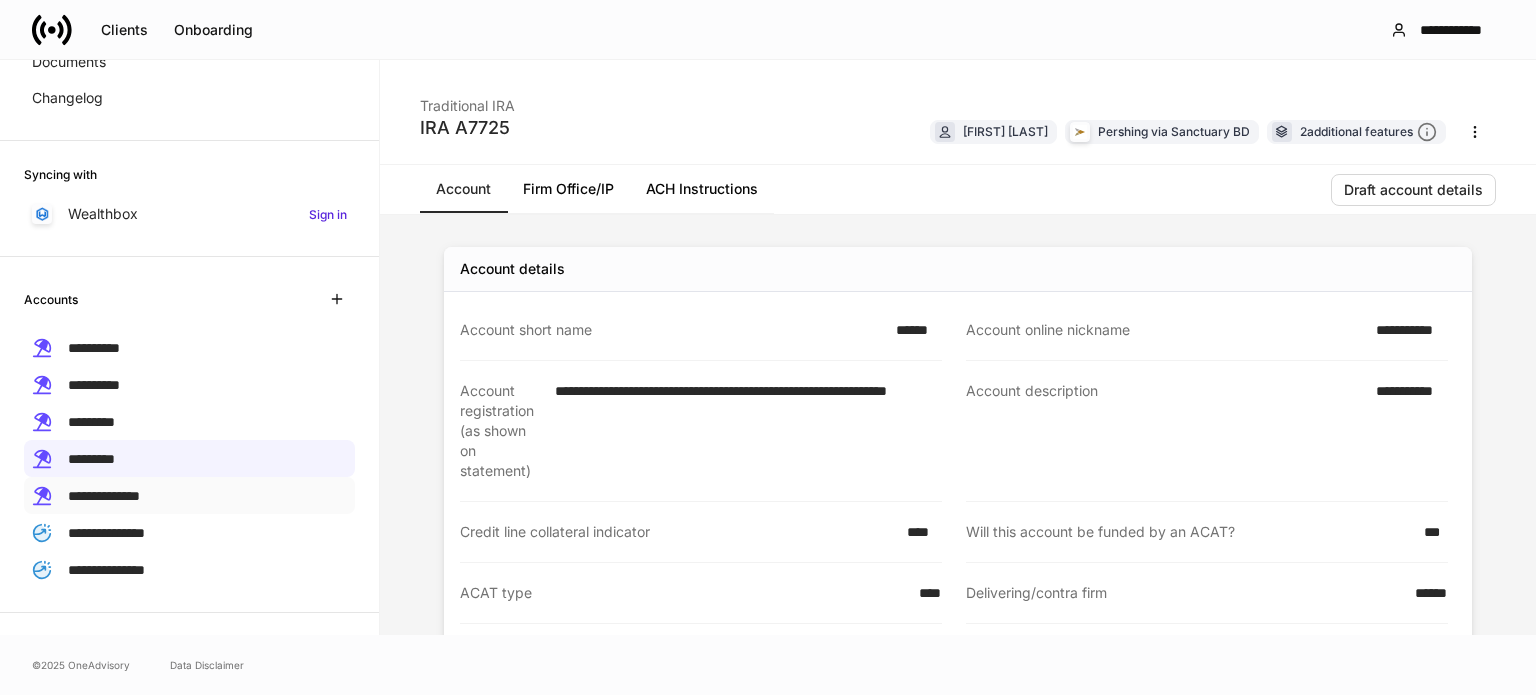 click on "**********" at bounding box center (104, 496) 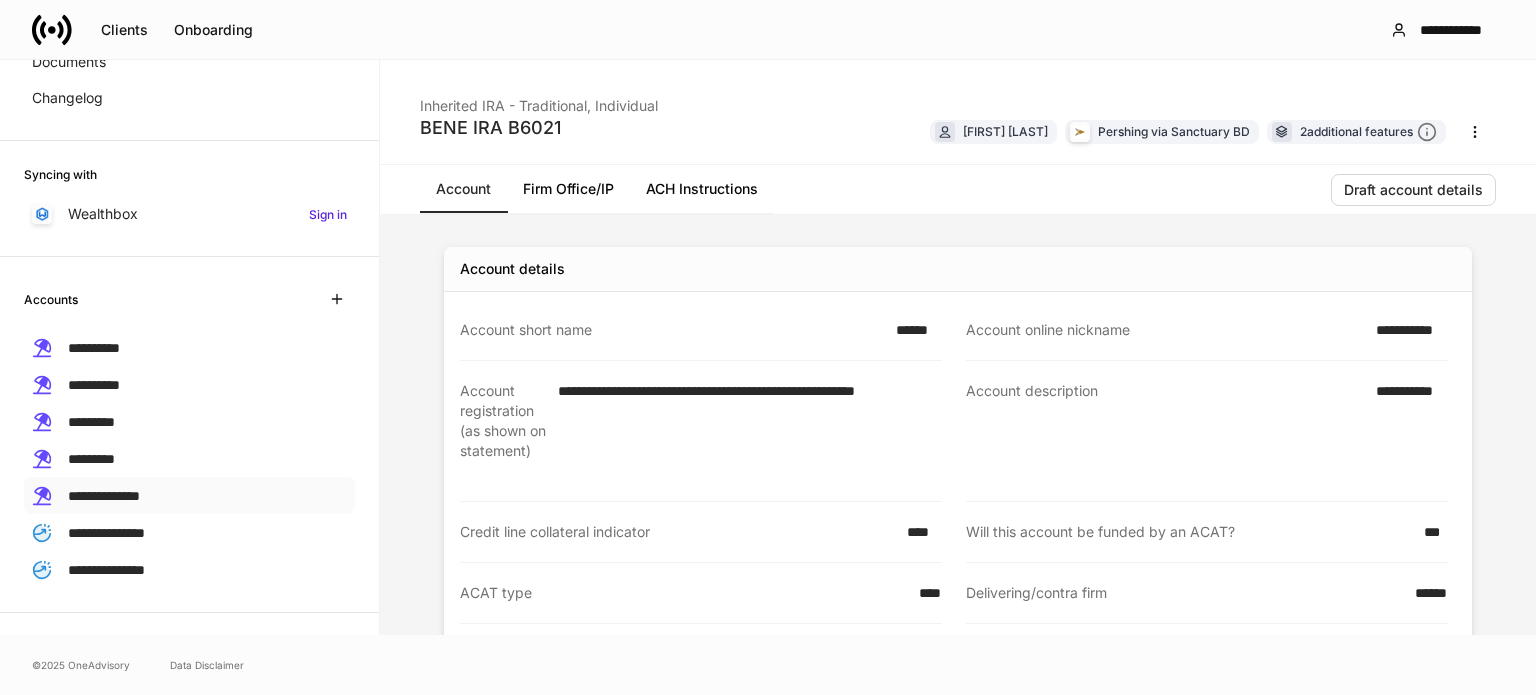 click on "**********" at bounding box center (189, 495) 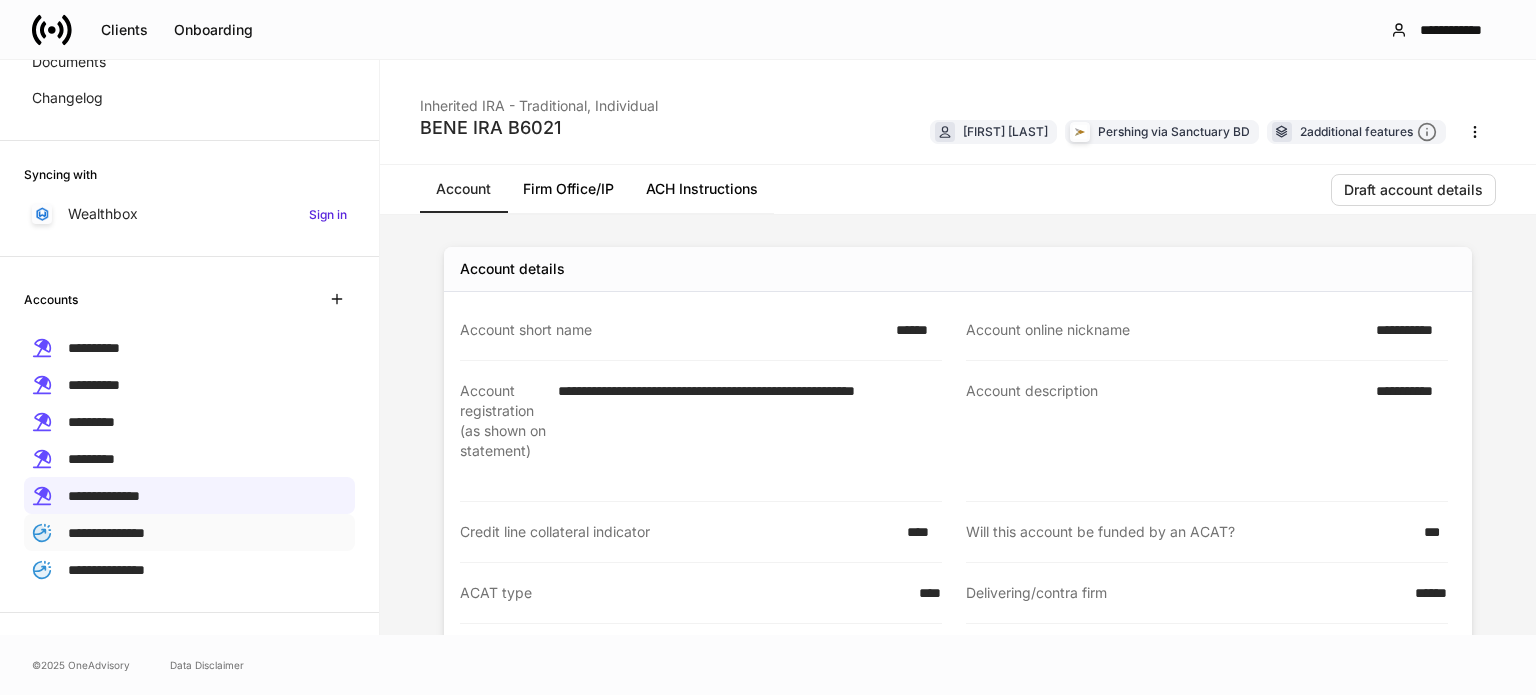 click on "**********" at bounding box center (106, 533) 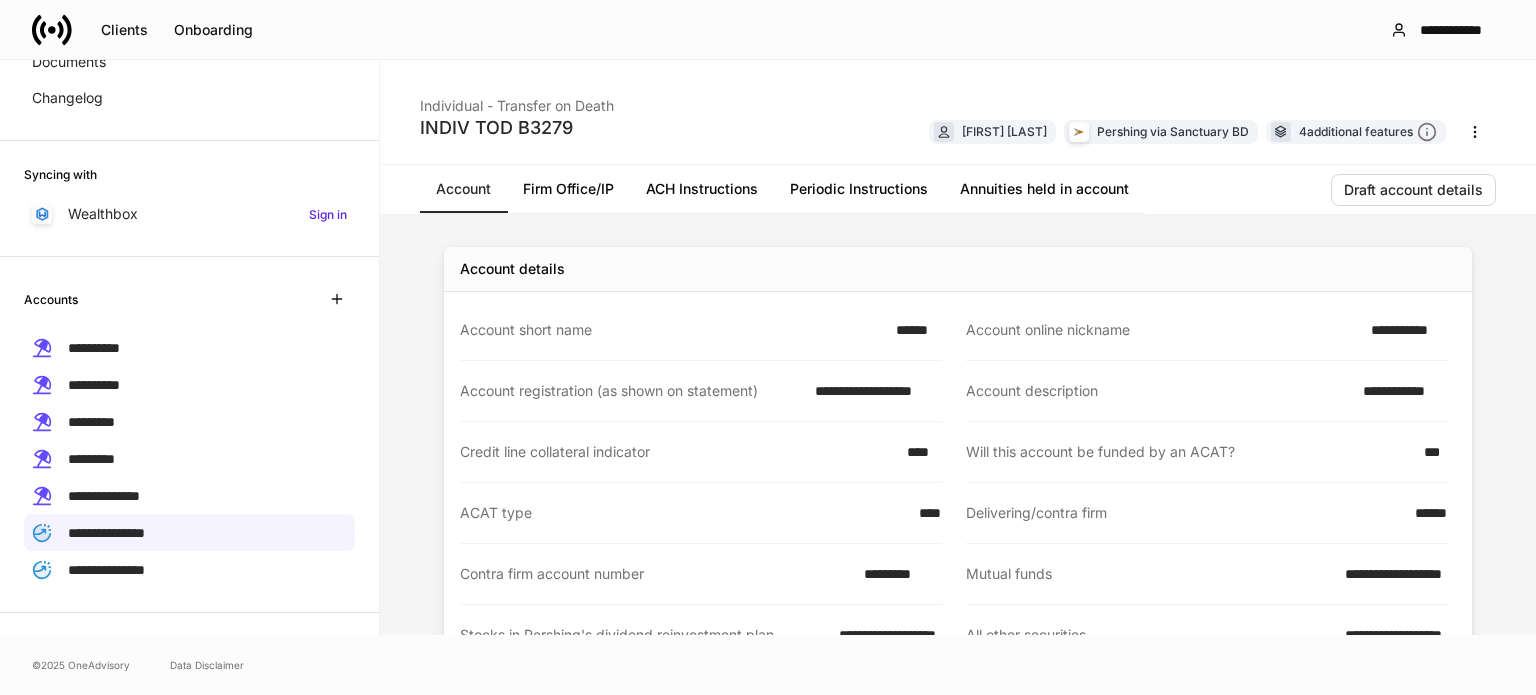 click on "**********" at bounding box center (189, 435) 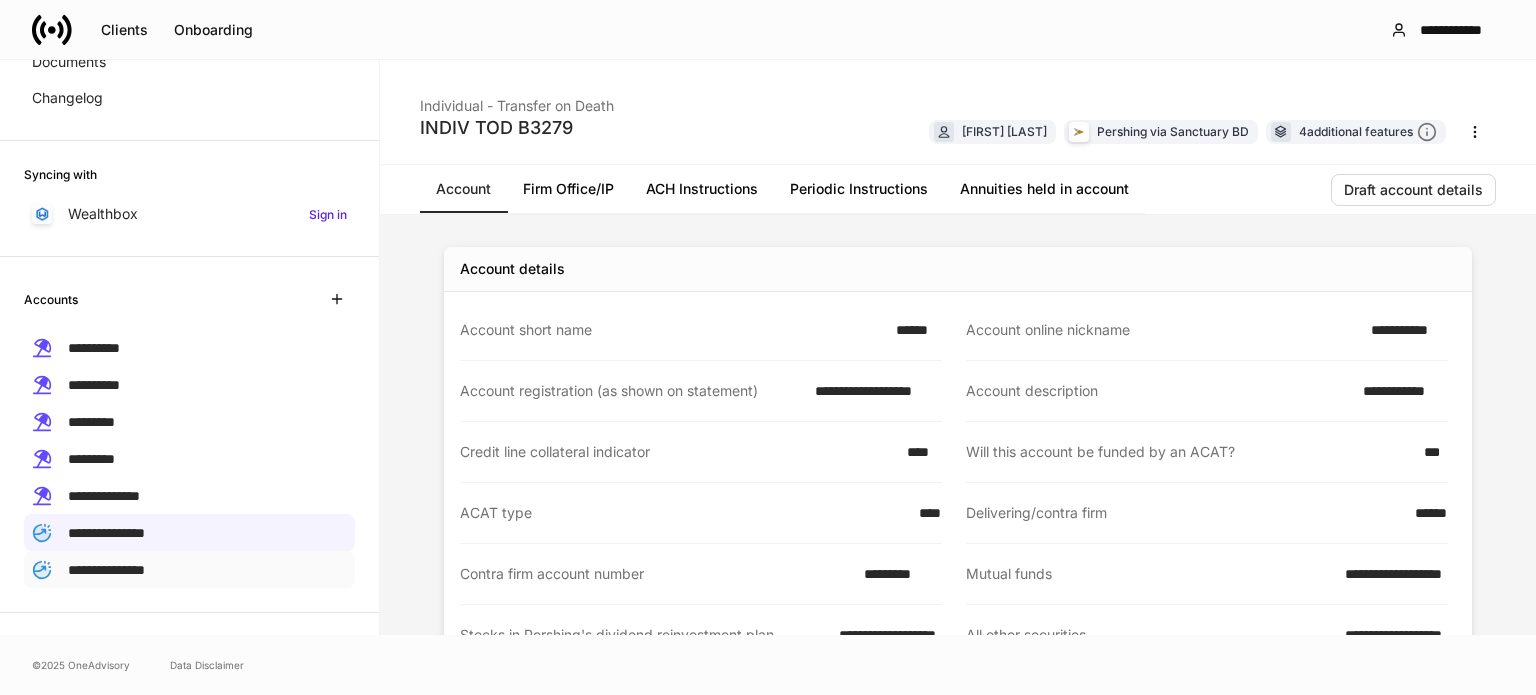 click on "**********" at bounding box center (106, 570) 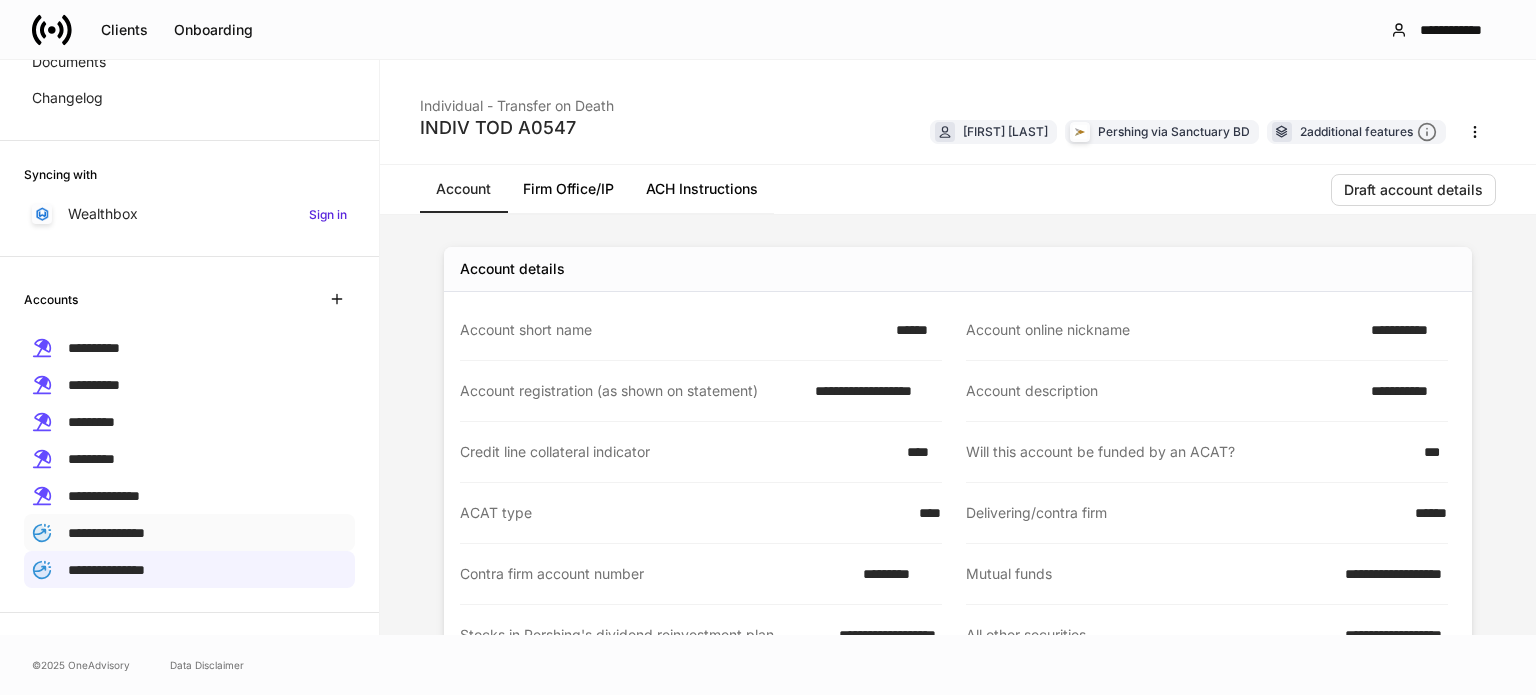 click on "**********" at bounding box center [189, 532] 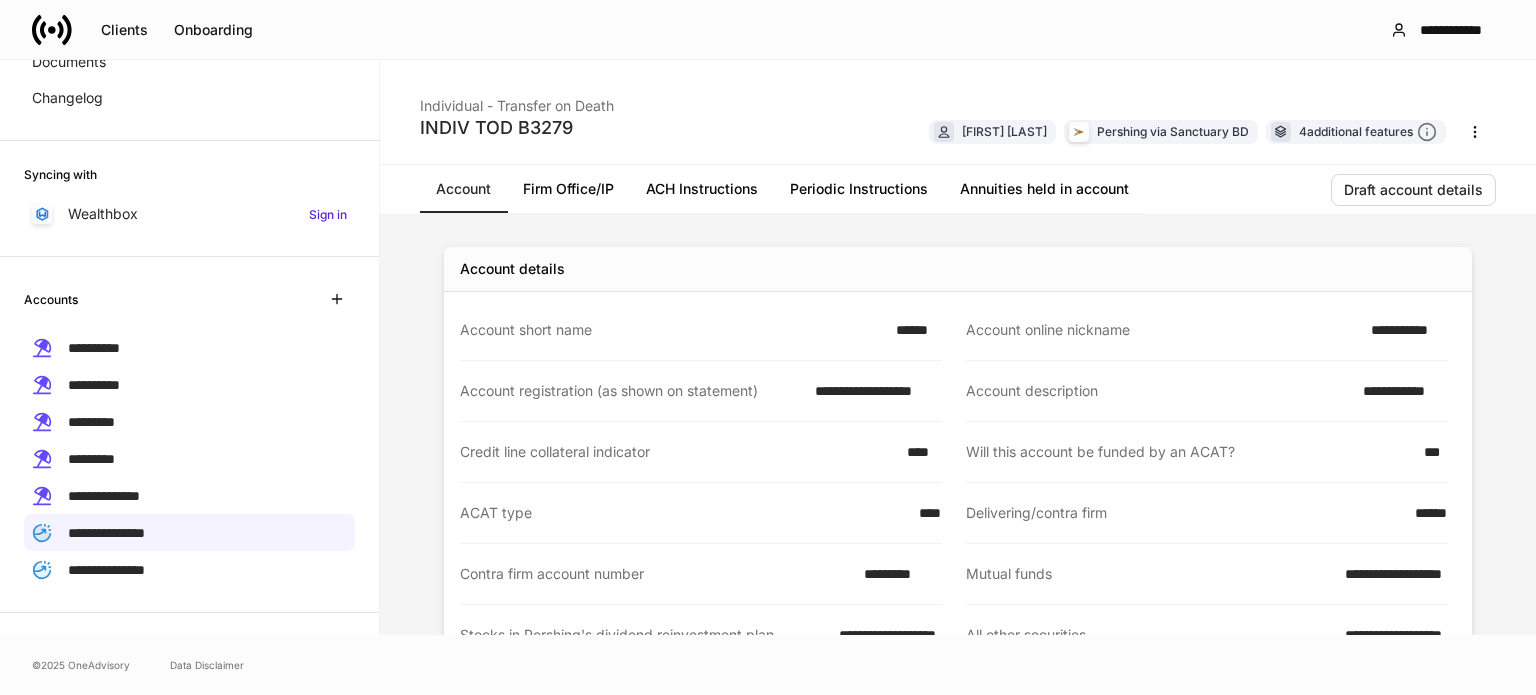 click on "Annuities held in account" at bounding box center (1044, 189) 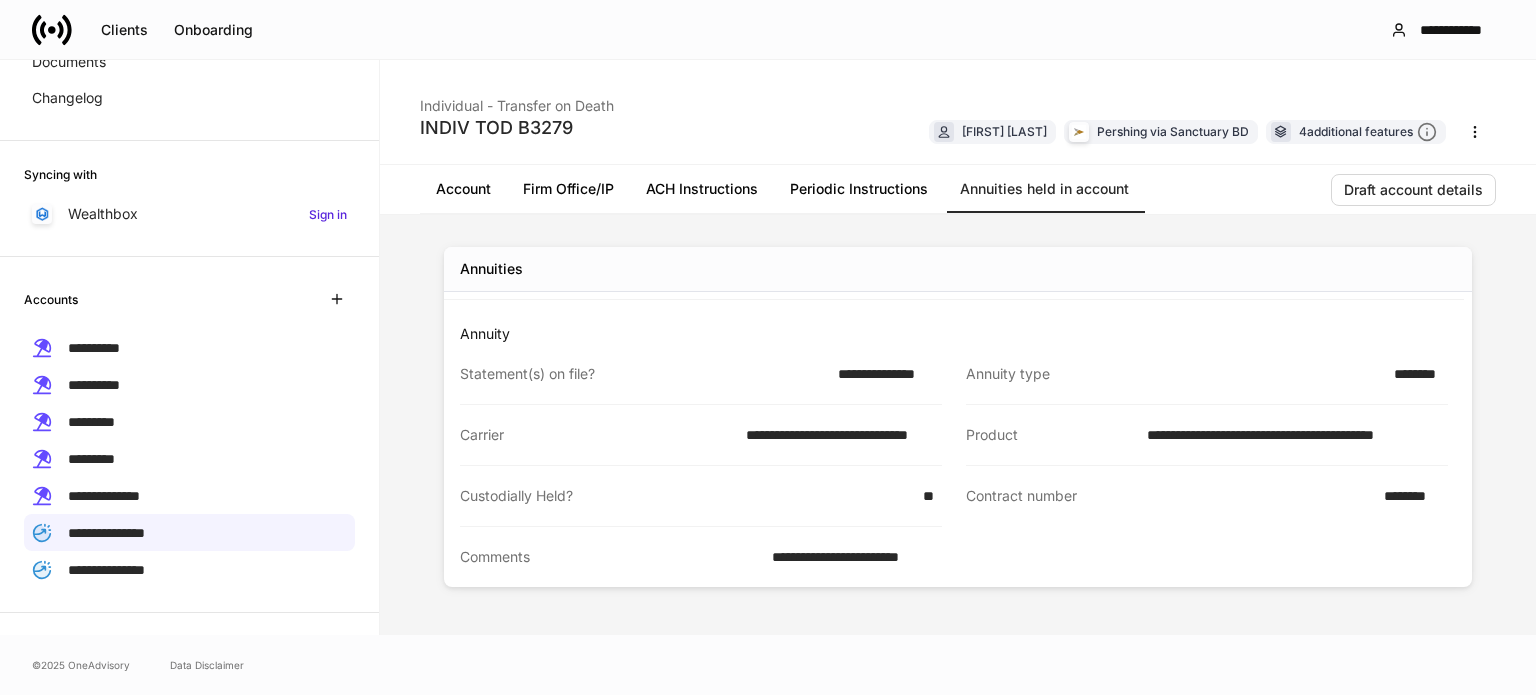 click on "Periodic Instructions" at bounding box center [859, 189] 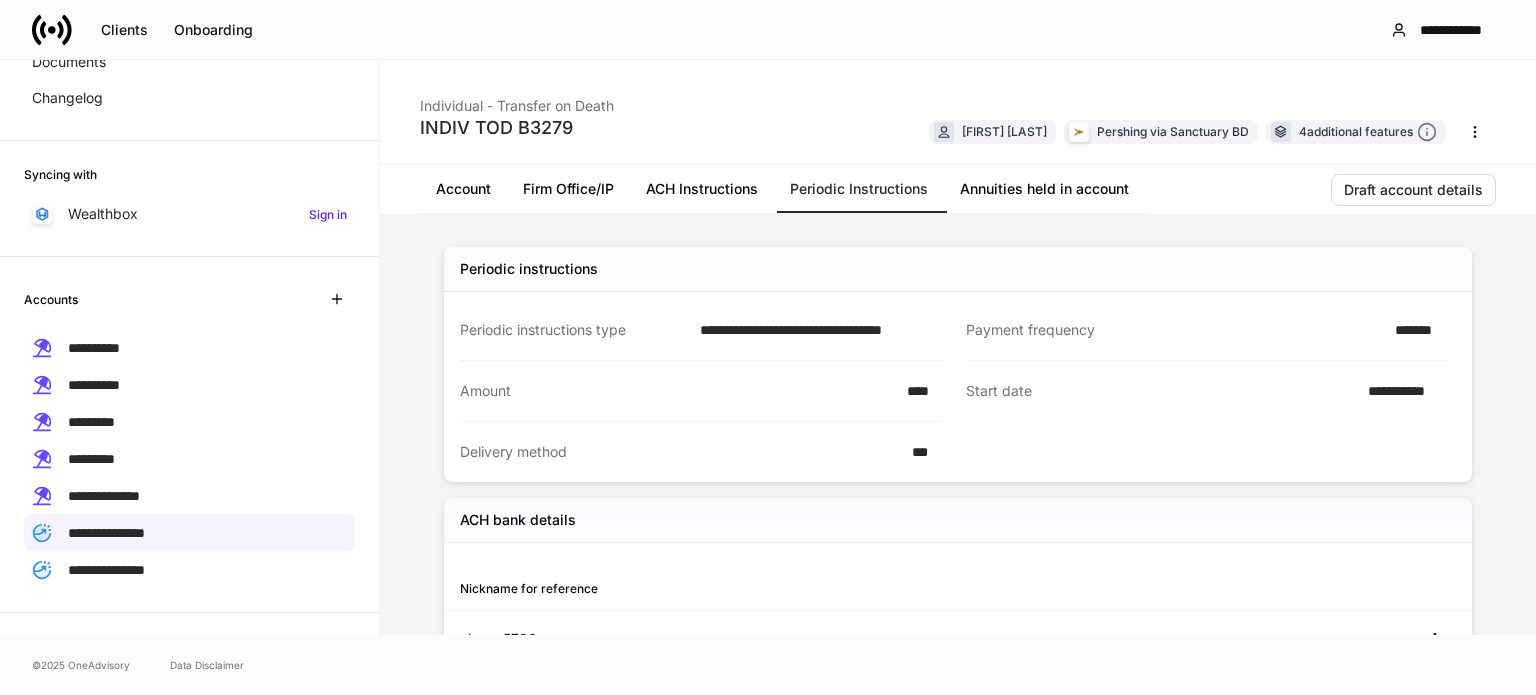 click on "ACH Instructions" at bounding box center [702, 189] 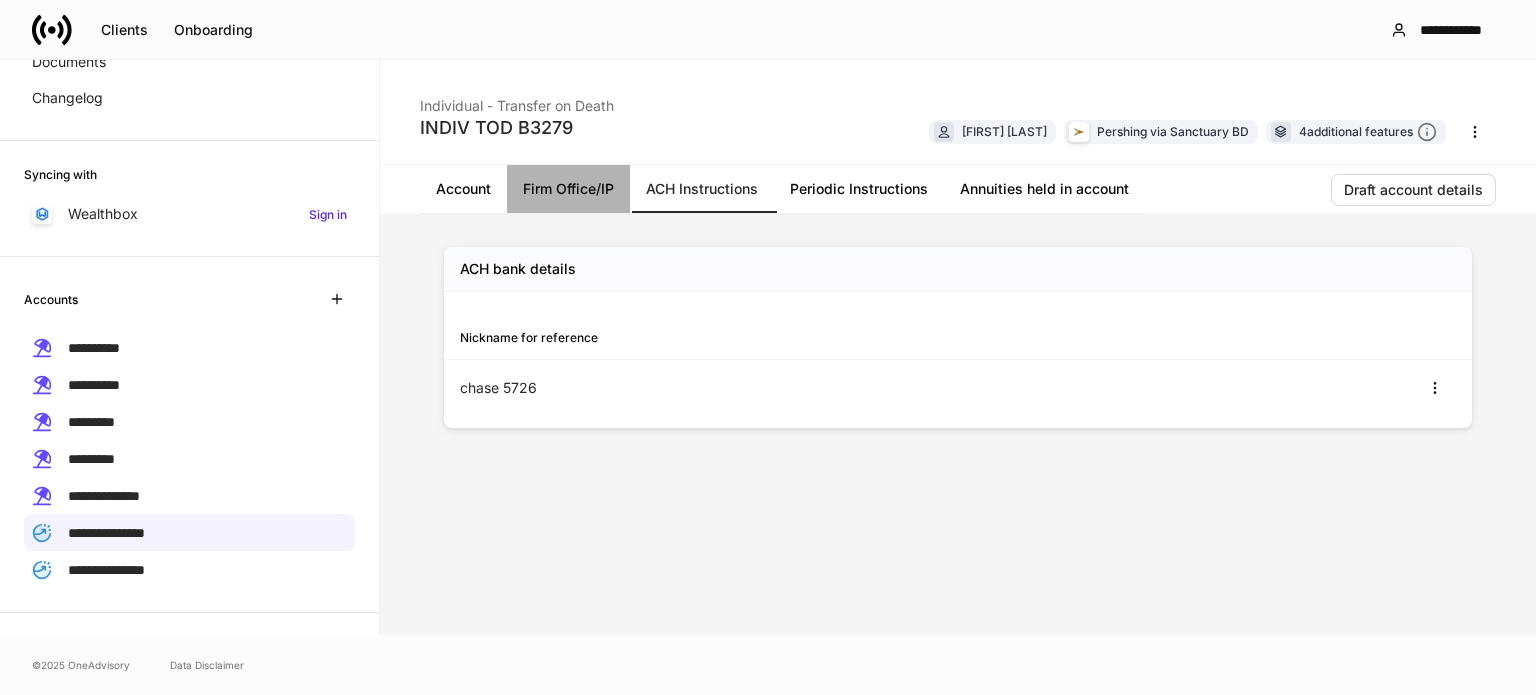 click on "Firm Office/IP" at bounding box center [568, 189] 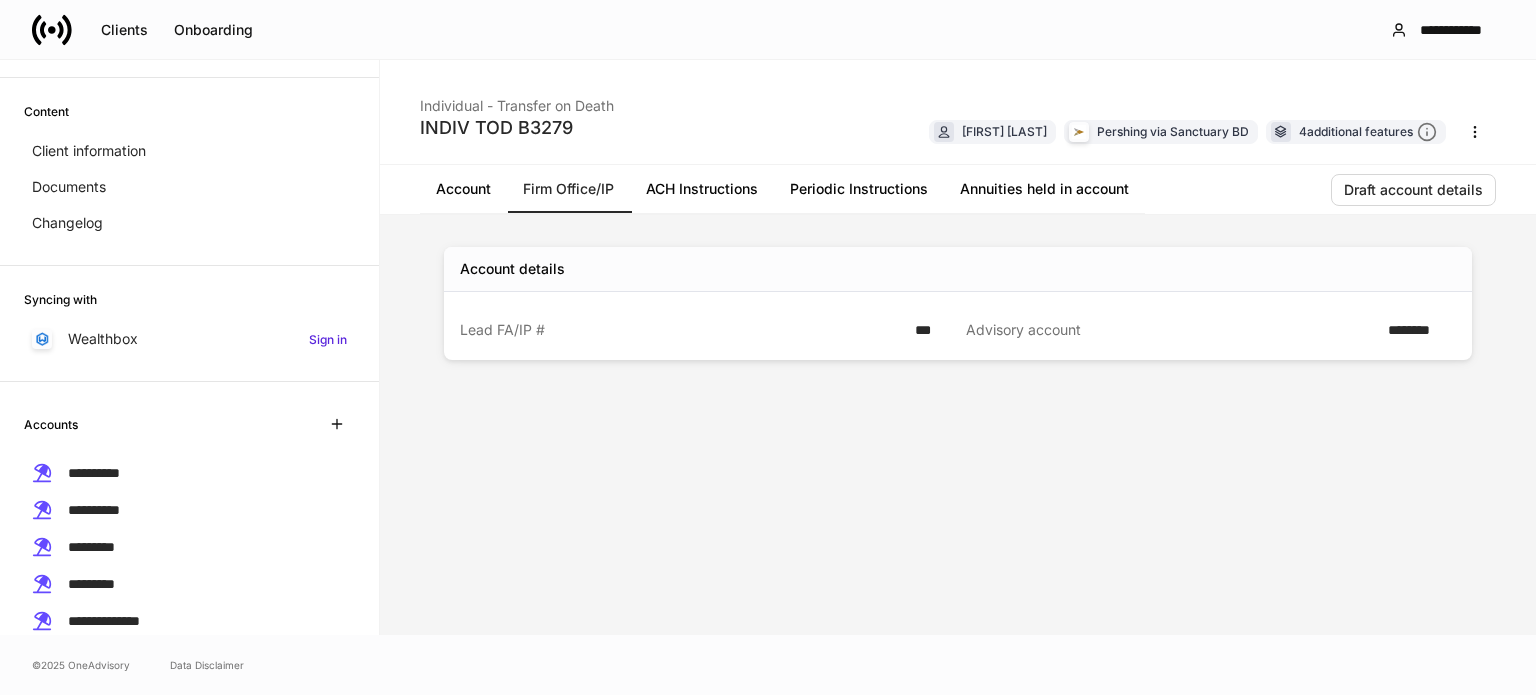 scroll, scrollTop: 0, scrollLeft: 0, axis: both 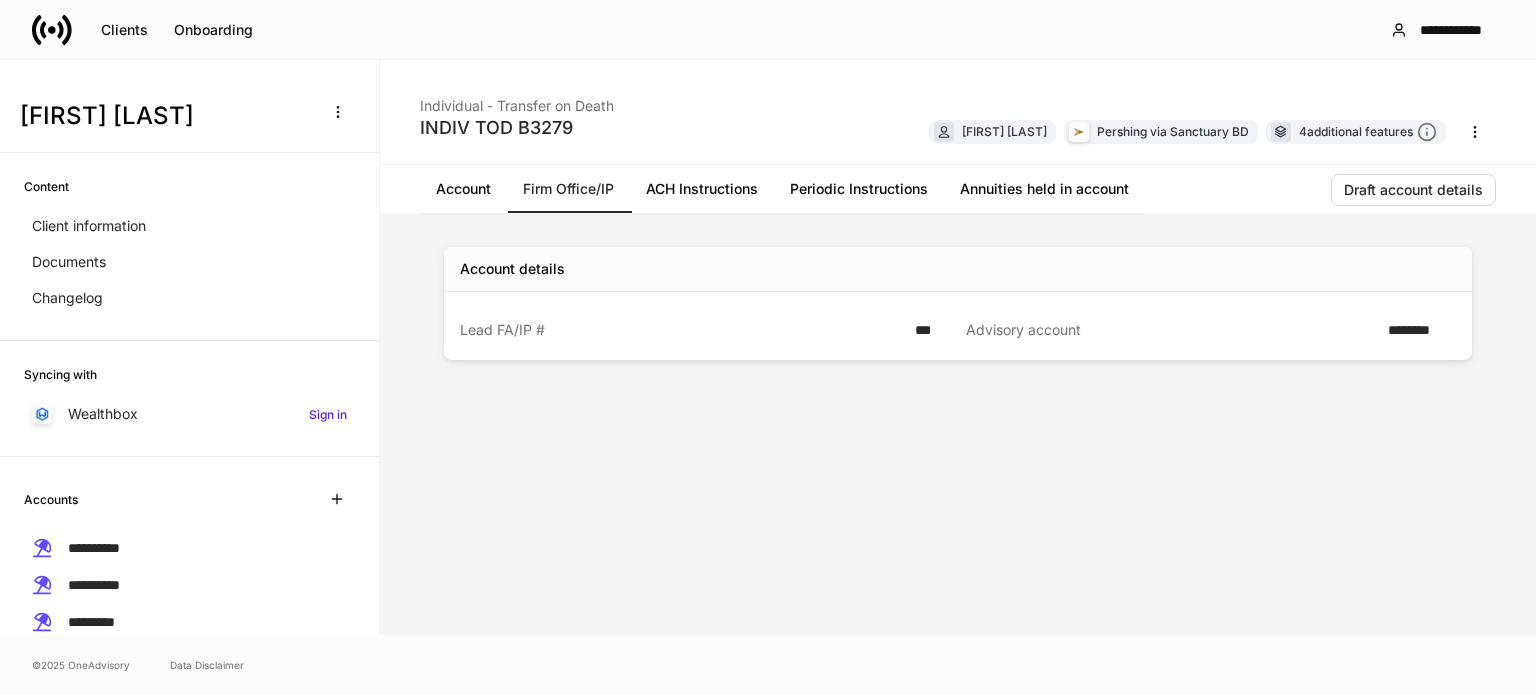 click on "Annuities held in account" at bounding box center (1044, 189) 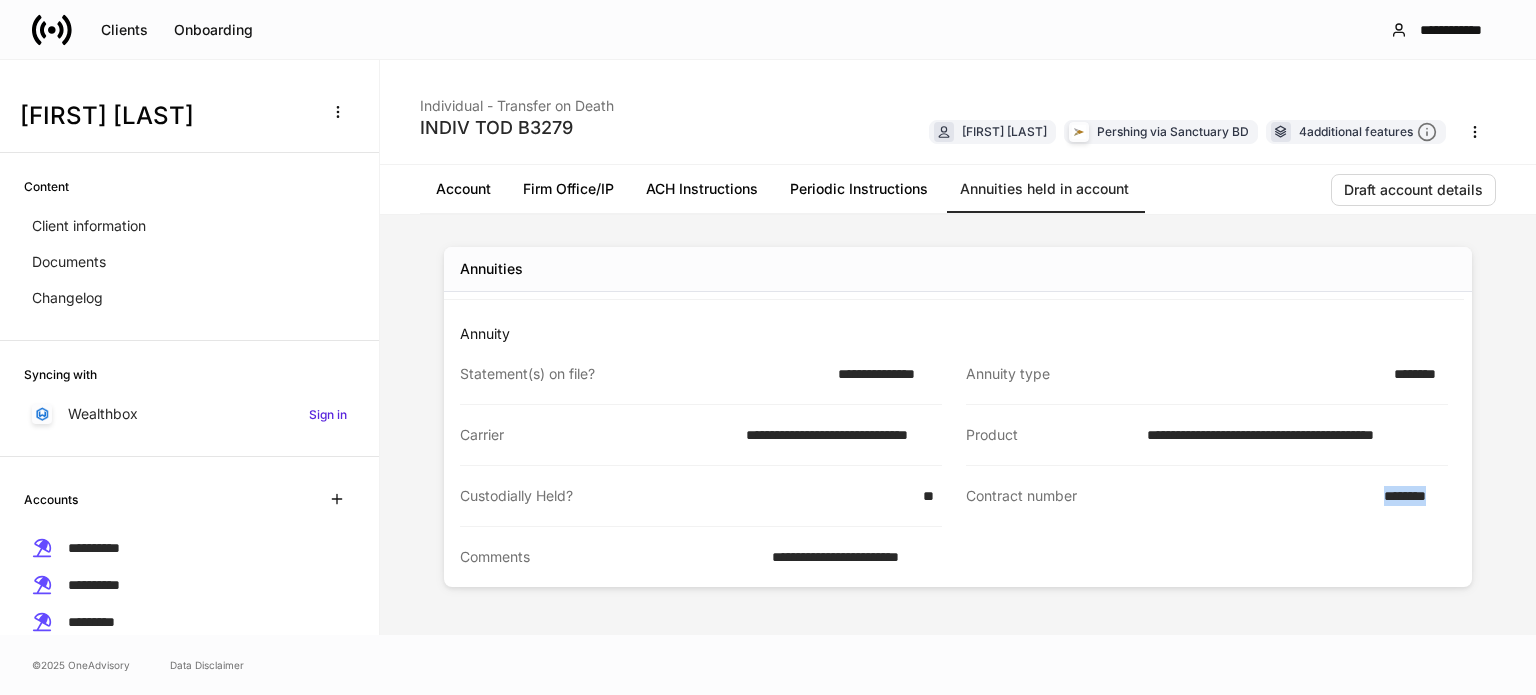 drag, startPoint x: 1447, startPoint y: 491, endPoint x: 1384, endPoint y: 495, distance: 63.126858 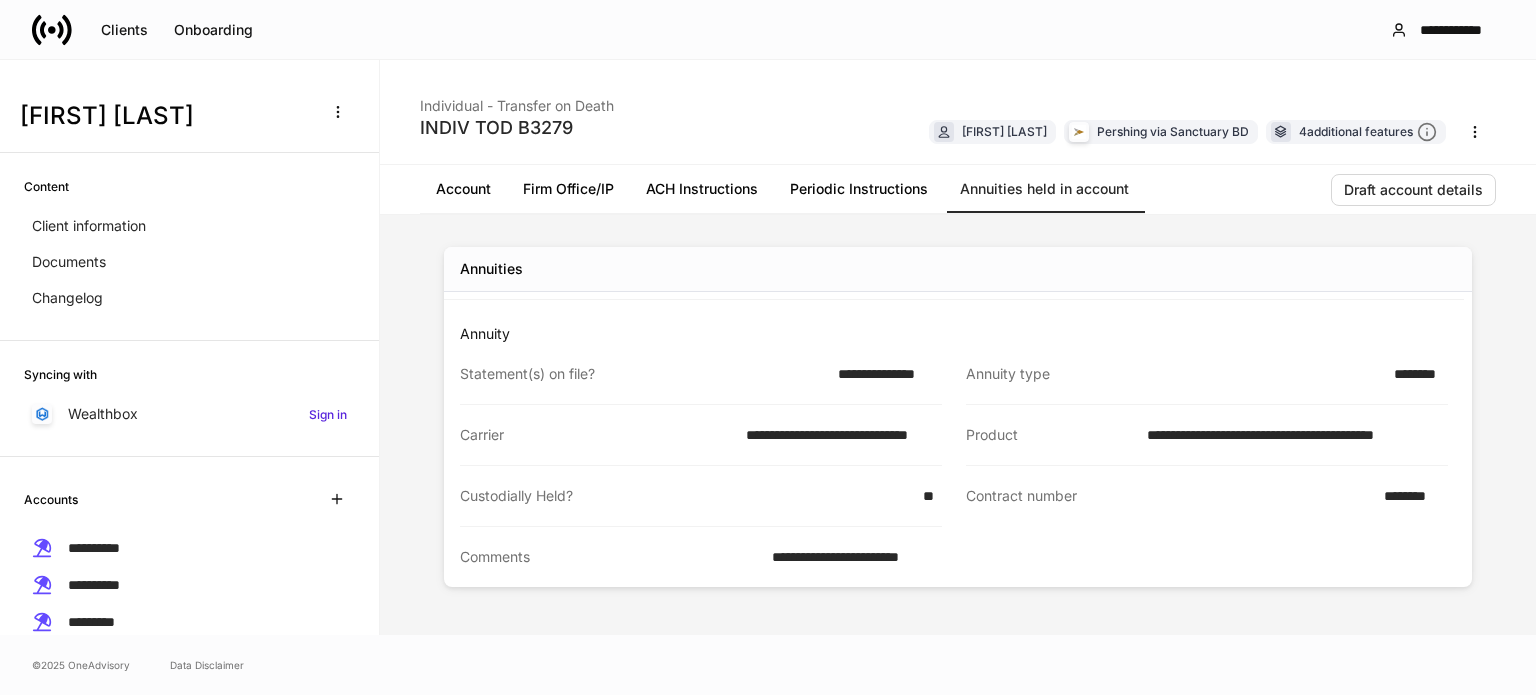 click on "**********" at bounding box center (1291, 435) 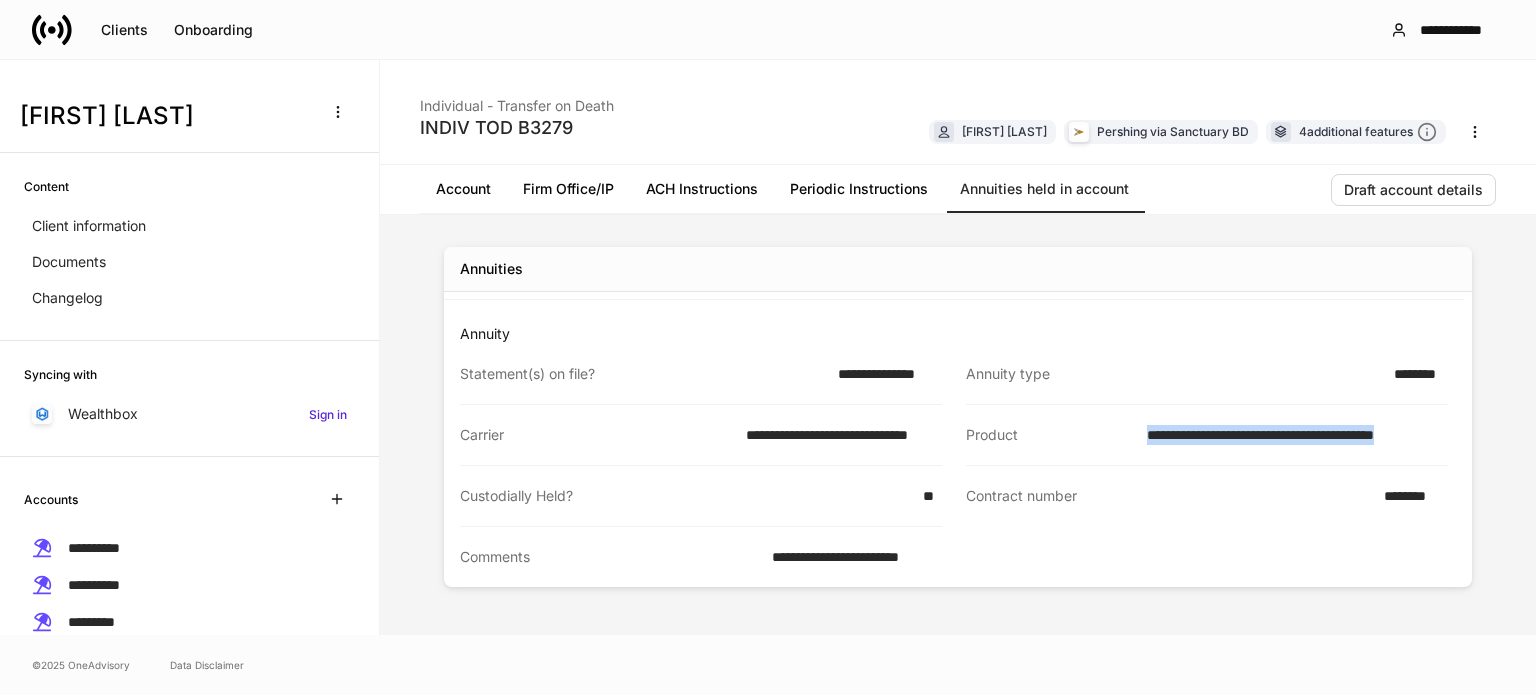 drag, startPoint x: 1147, startPoint y: 434, endPoint x: 1449, endPoint y: 433, distance: 302.00165 